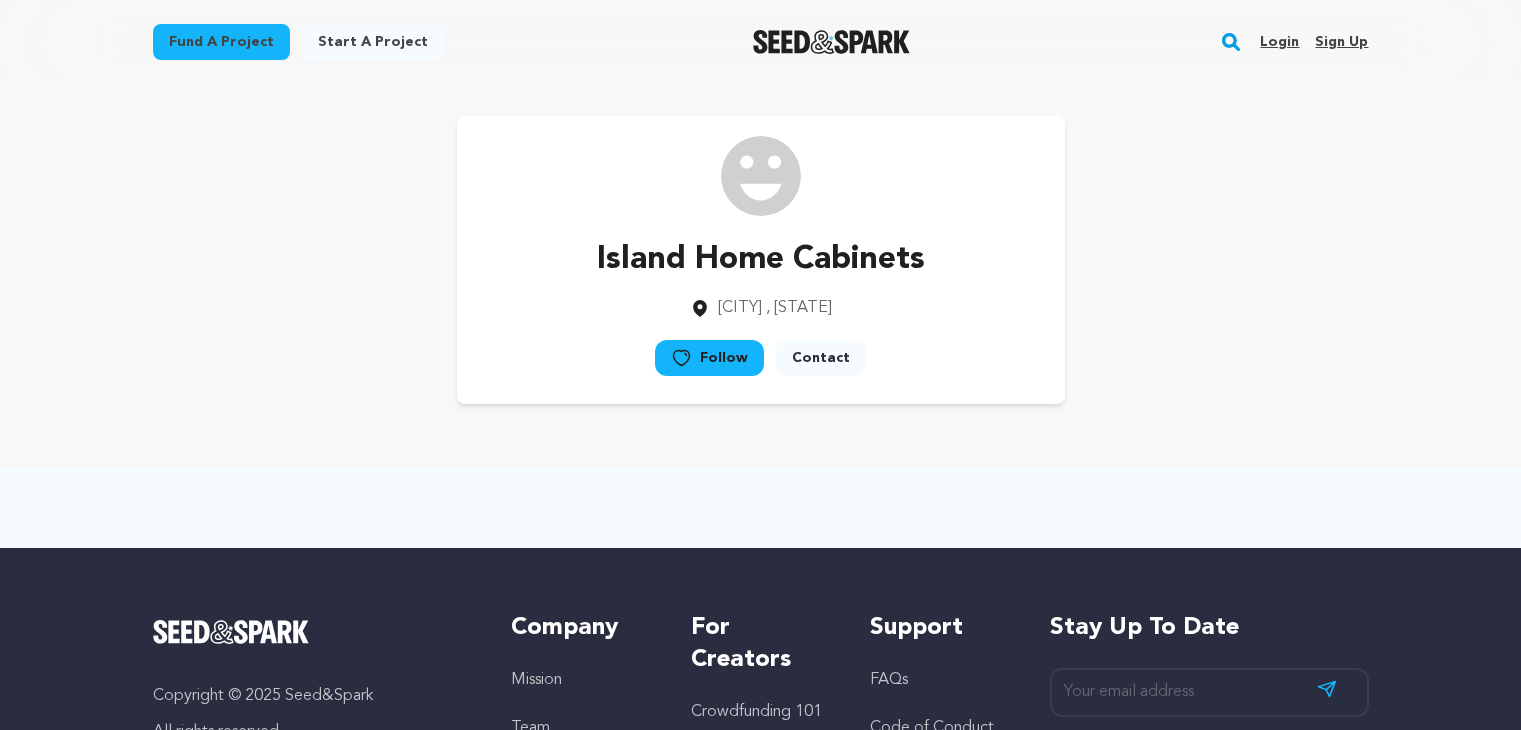 scroll, scrollTop: 0, scrollLeft: 0, axis: both 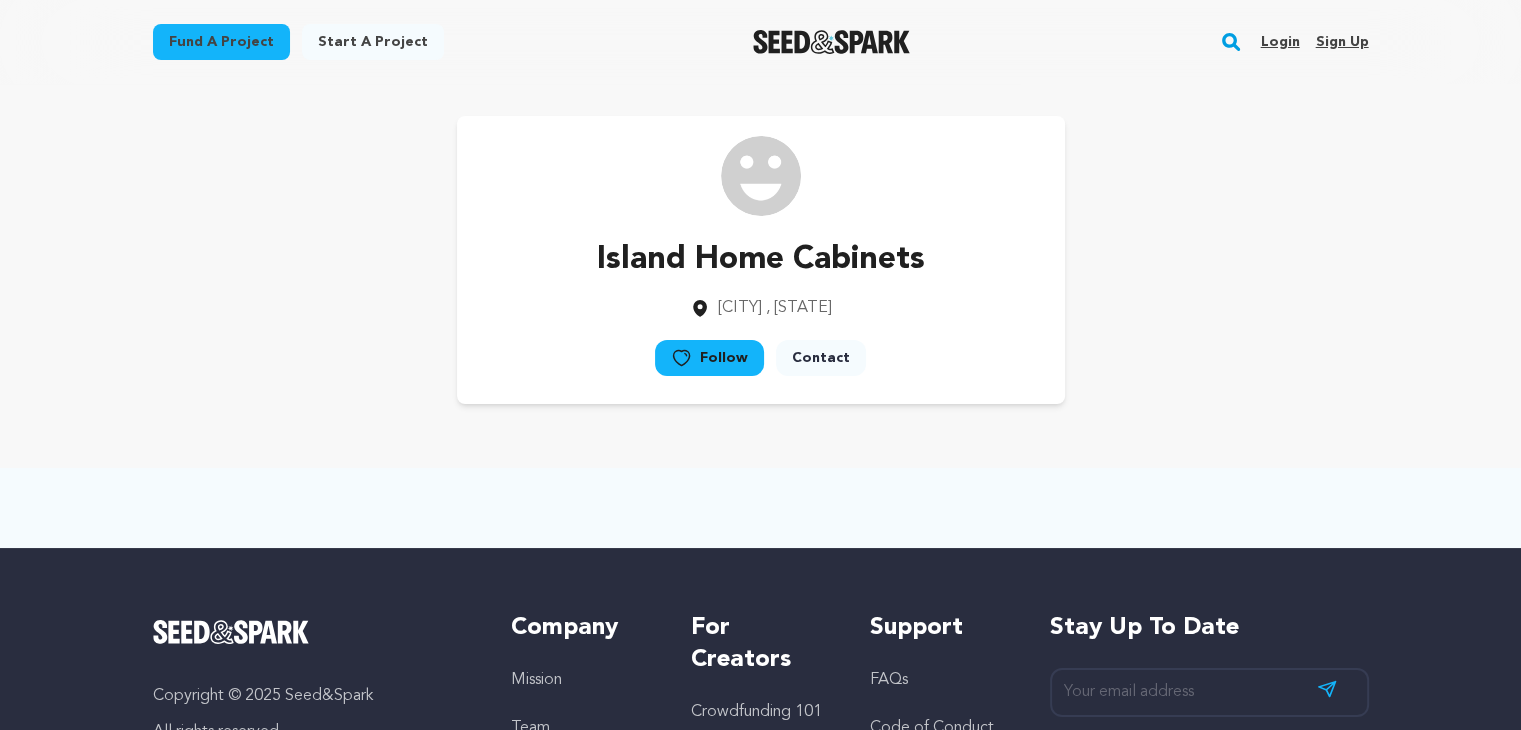 click on "Sign up" at bounding box center [1341, 42] 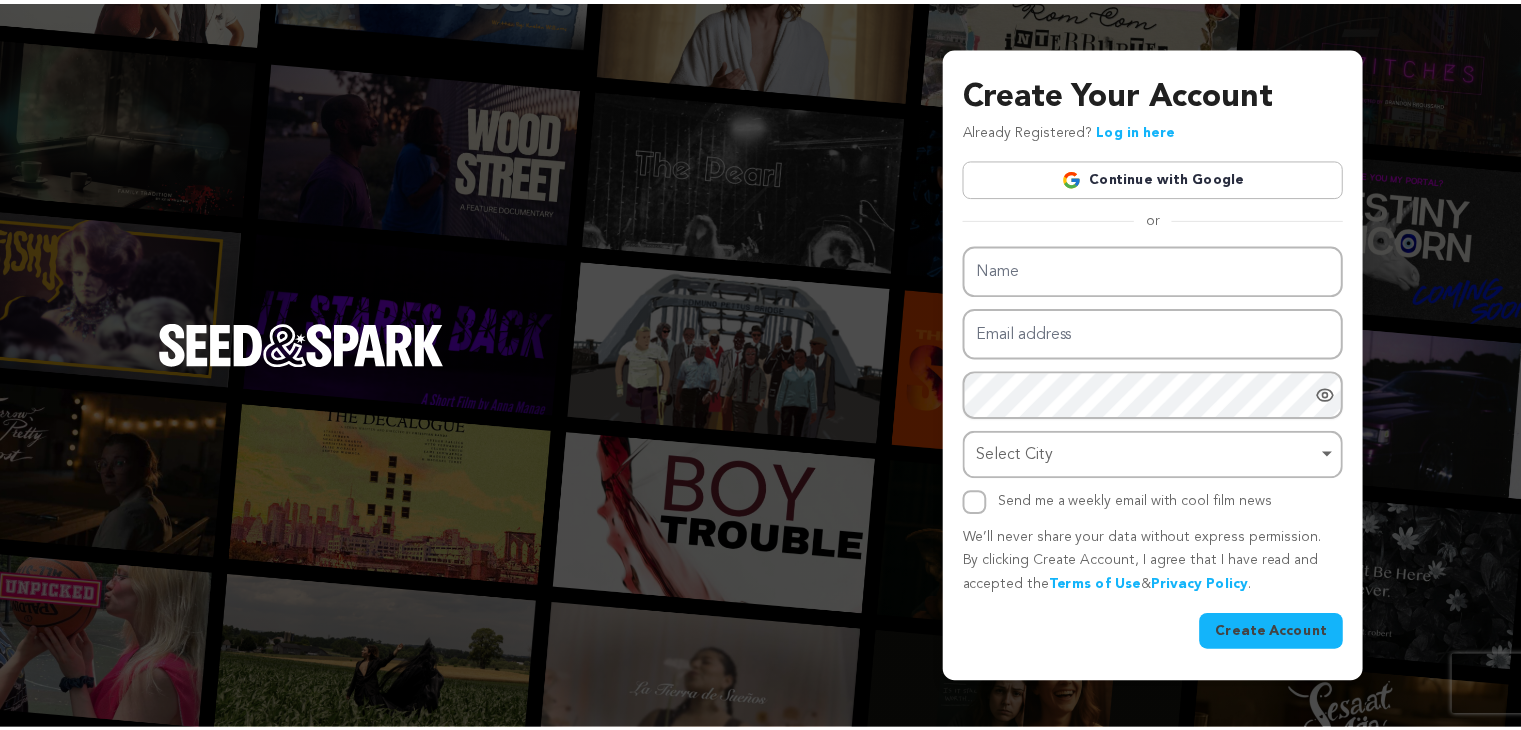 scroll, scrollTop: 0, scrollLeft: 0, axis: both 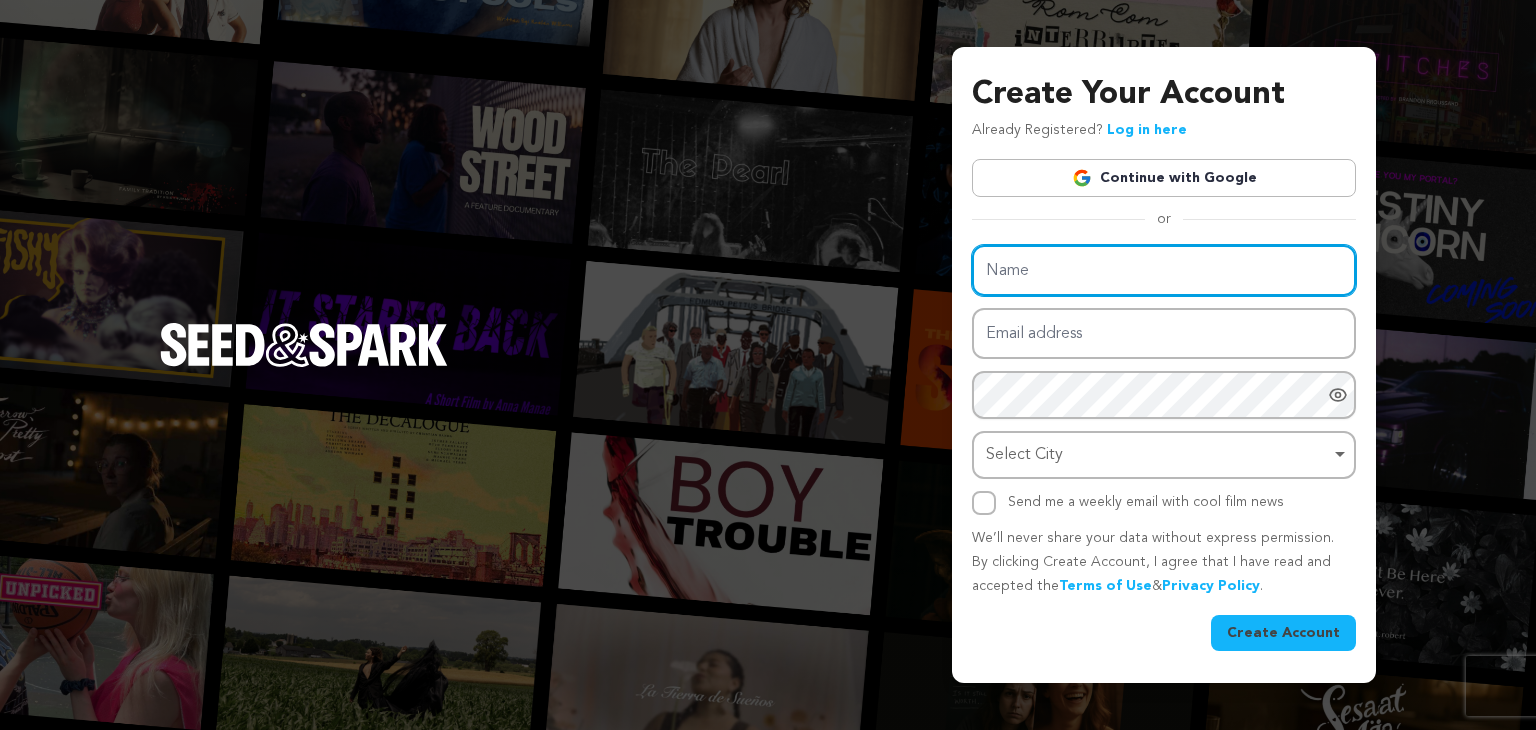 click on "Name" at bounding box center (1164, 270) 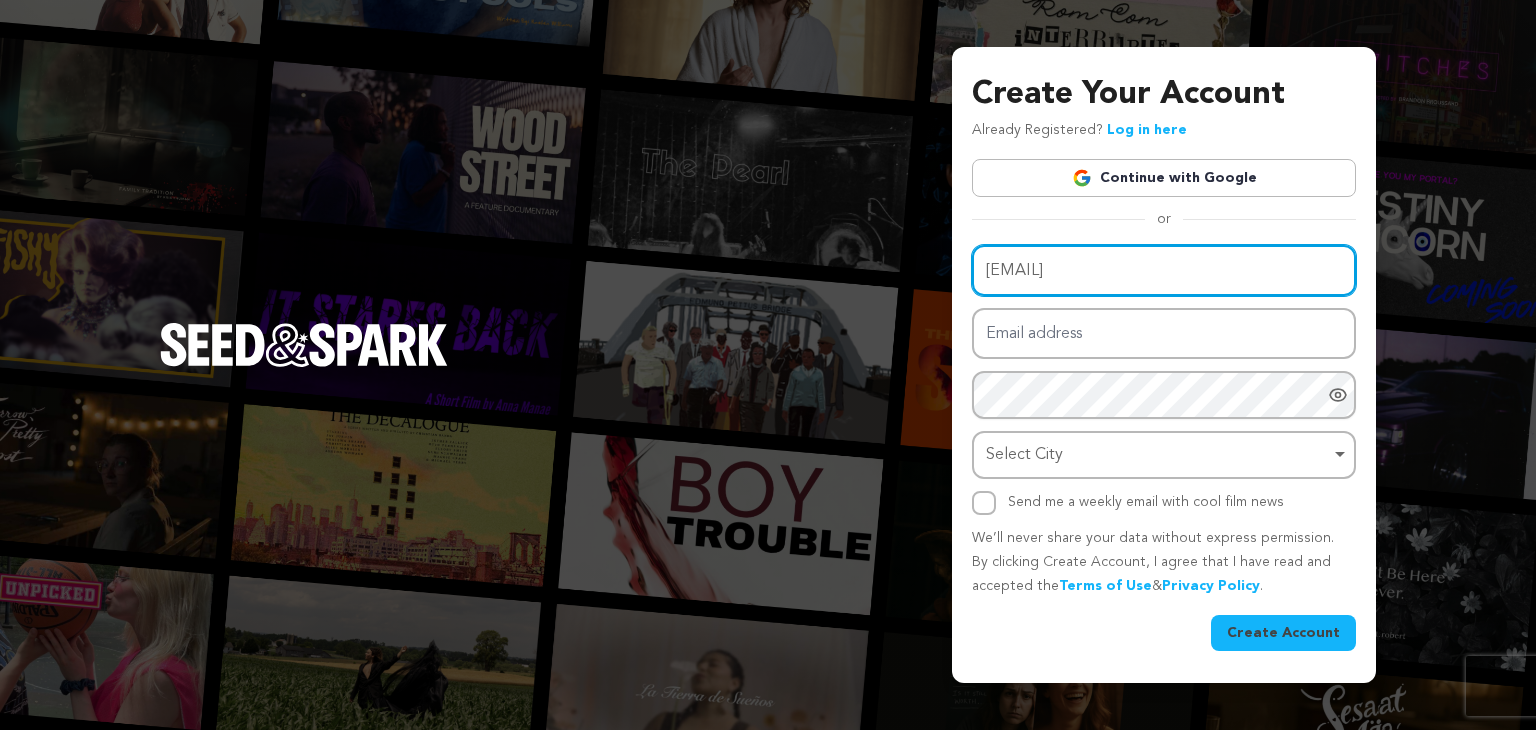click on "navelo@fxzig.com" at bounding box center (1164, 270) 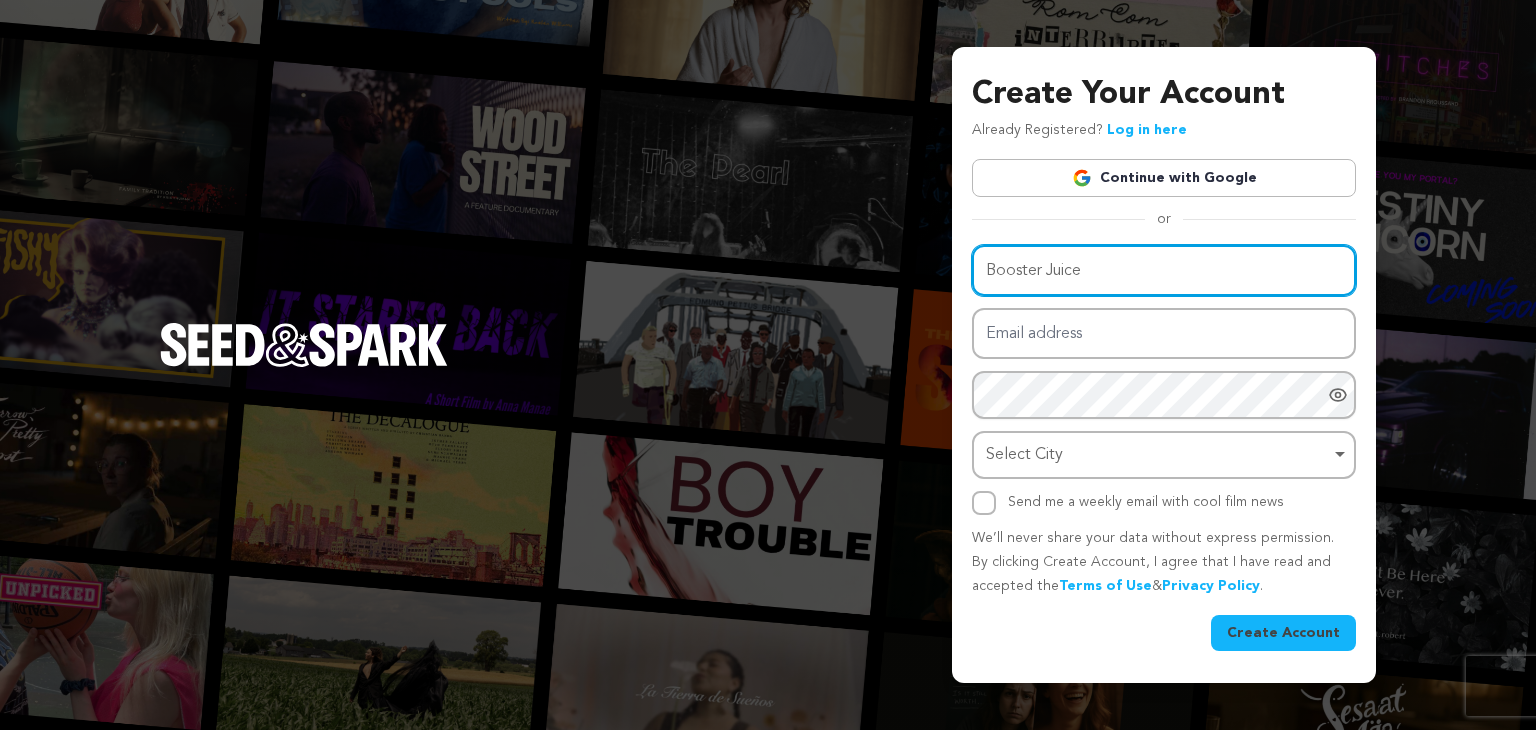 type on "Booster Juice" 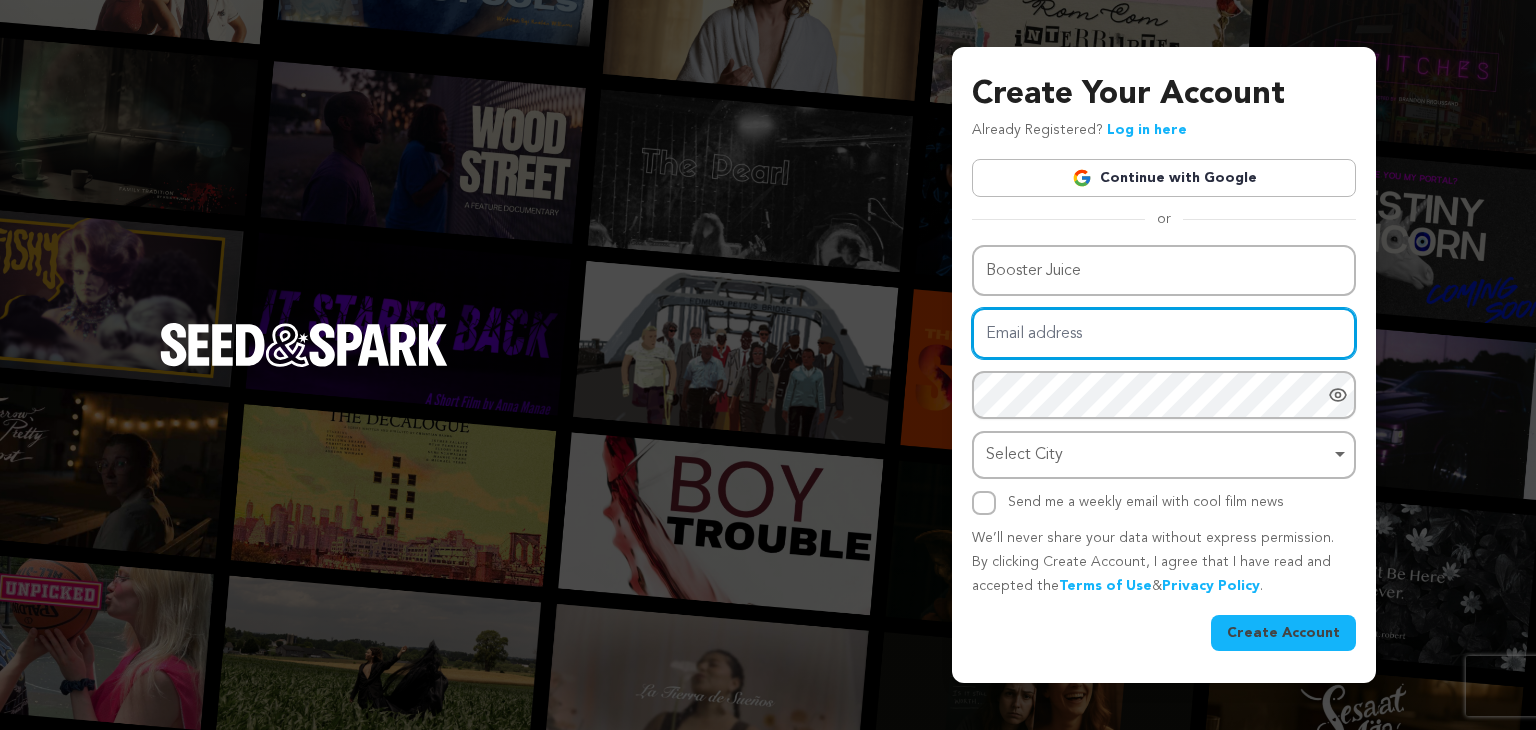 click on "Email address" at bounding box center [1164, 333] 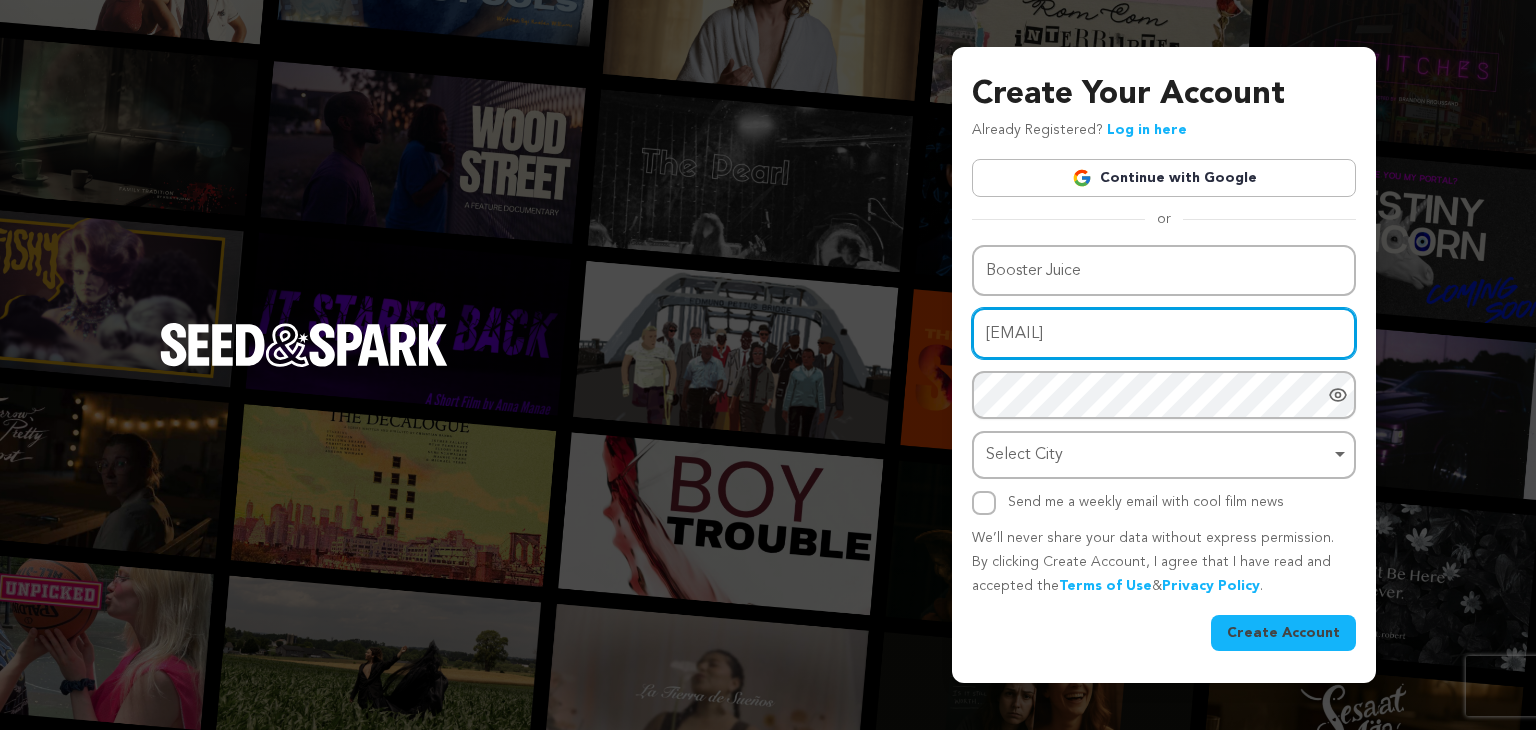 type on "navelo@fxzig.com" 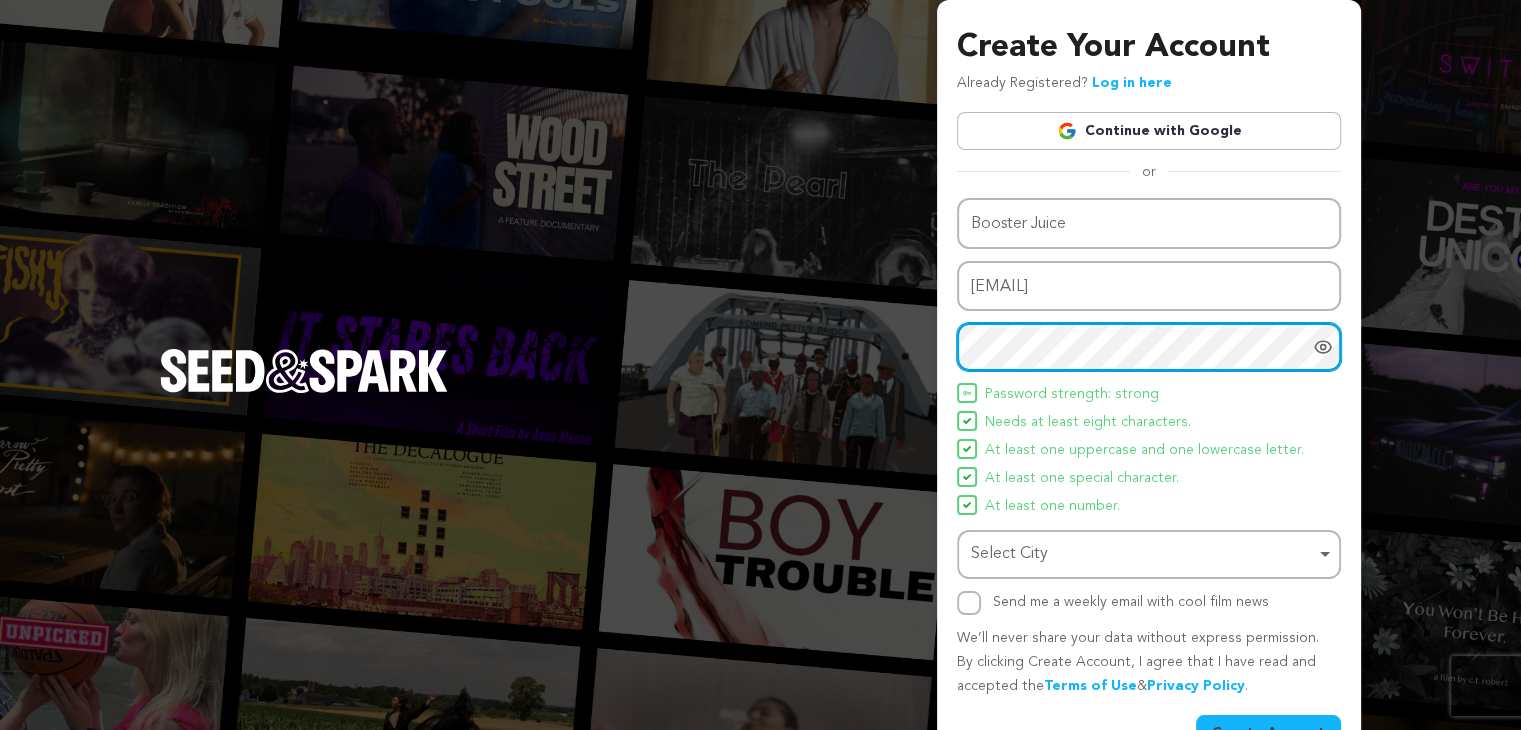 click on "Select City Remove item" at bounding box center (1143, 554) 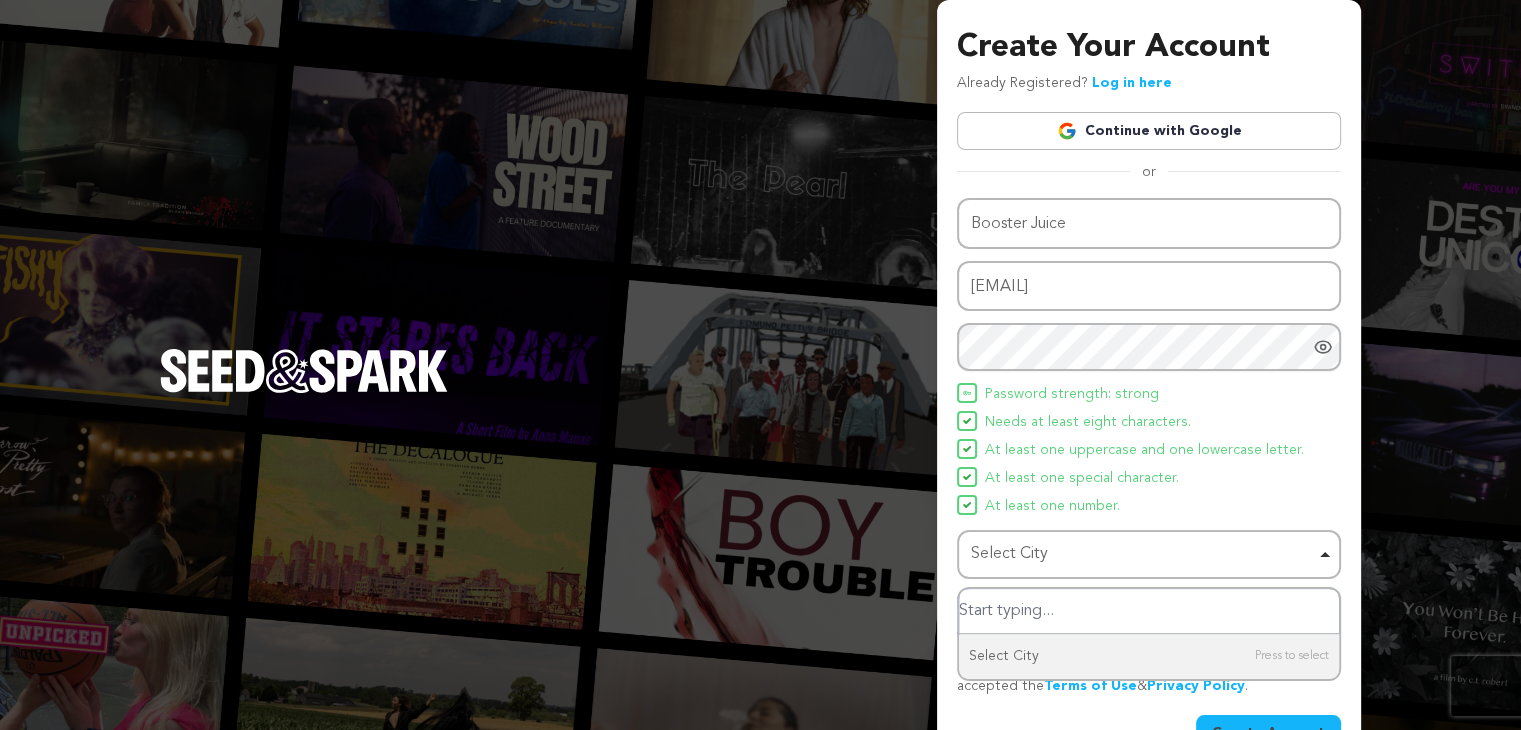 paste on "1221 Canyon Meadows Dr SE Unit # 206, Calgary, AB T2J 6G2, Canada" 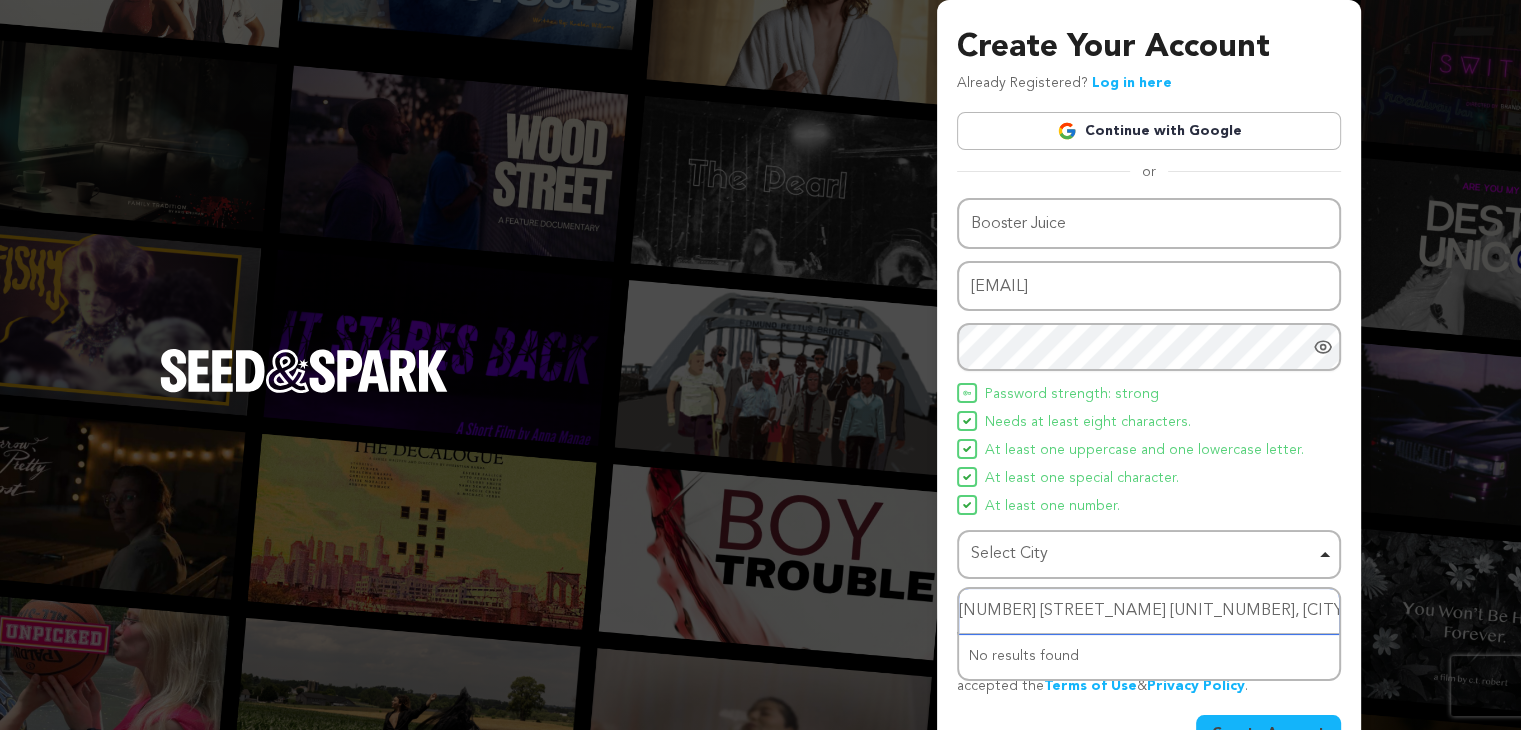 scroll, scrollTop: 0, scrollLeft: 129, axis: horizontal 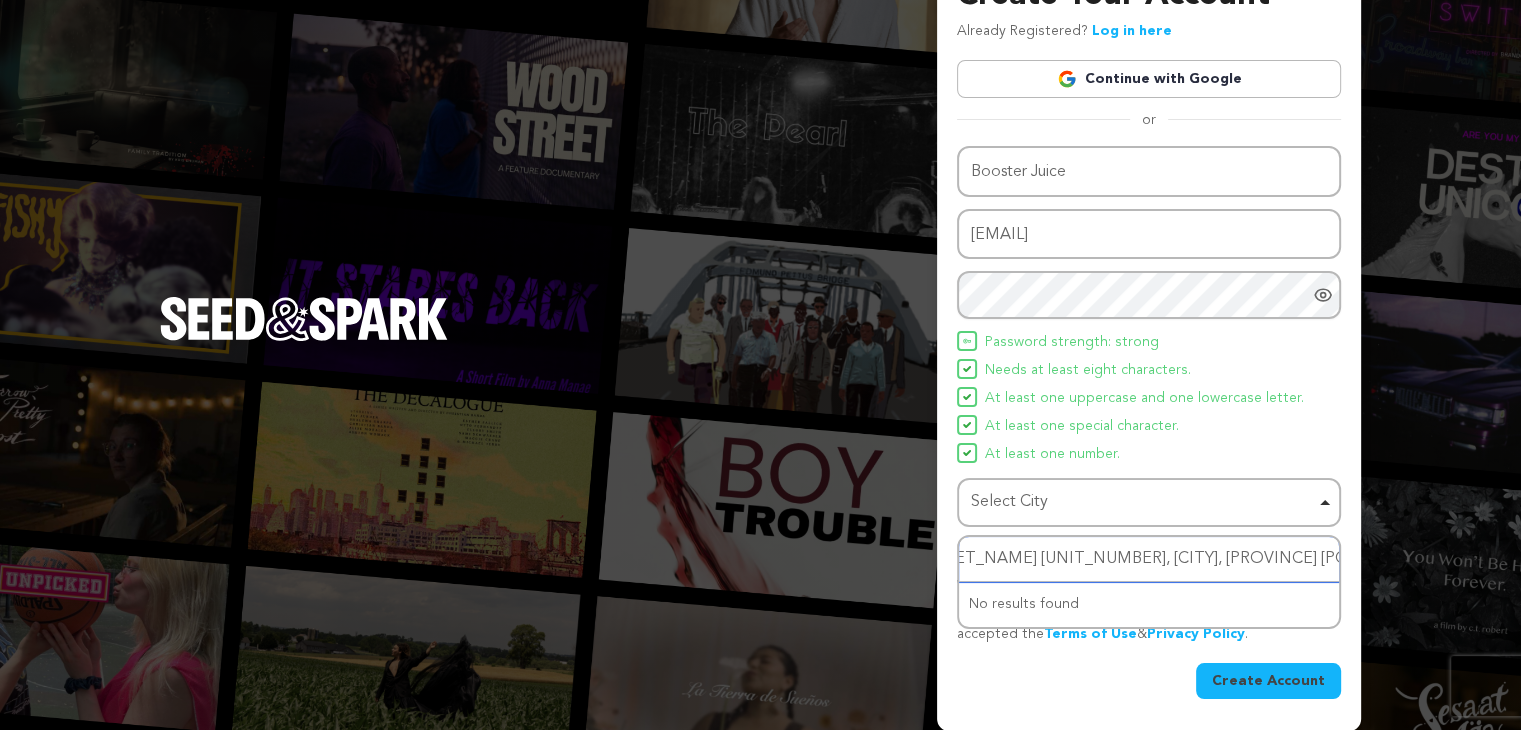click on "1221 Canyon Meadows Dr SE Unit # 206, Calgary, AB T2J 6G2, Canada" at bounding box center [1149, 559] 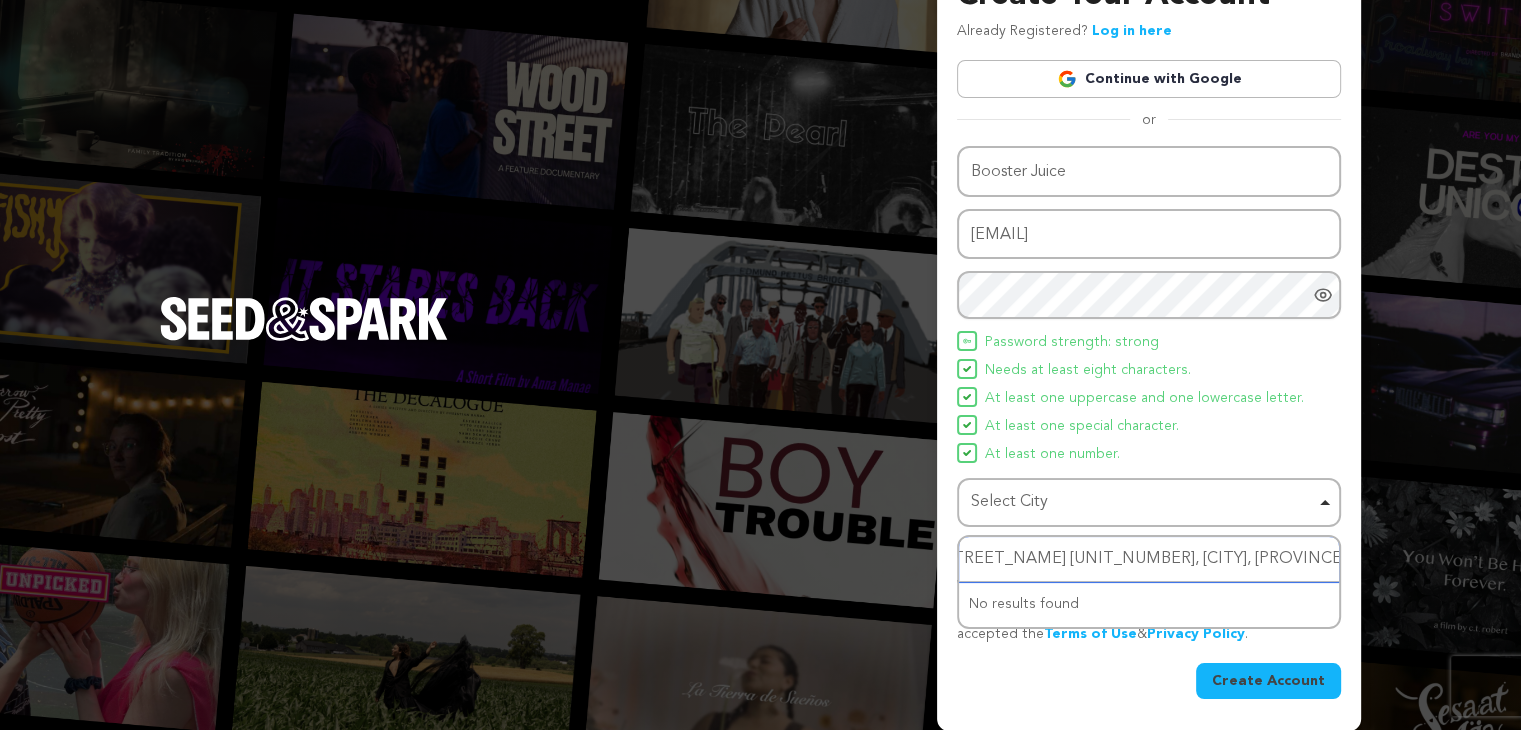 click on "1221 Canyon Meadows Dr SE Unit # 206, Calgary, AB T2J , Canada" at bounding box center (1149, 559) 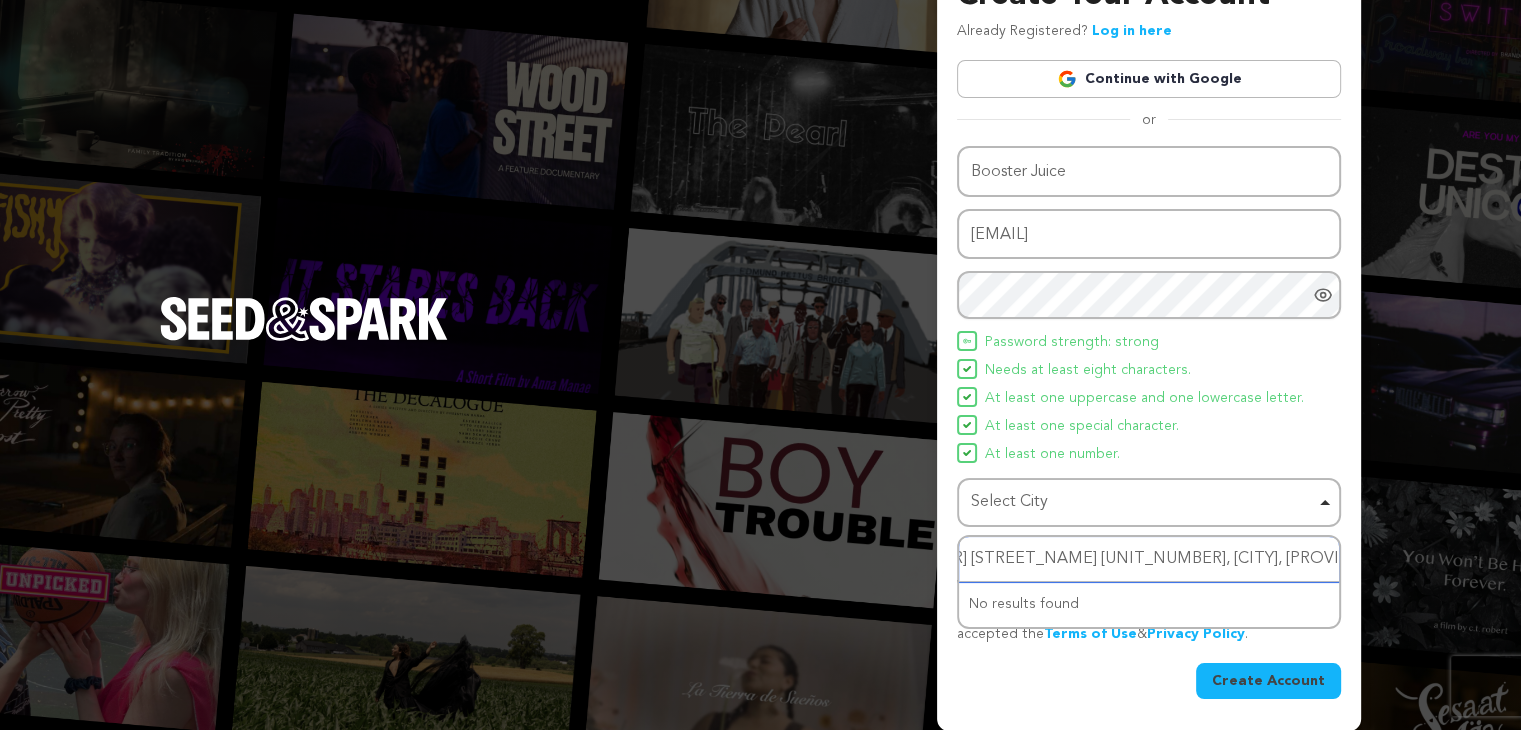 scroll, scrollTop: 0, scrollLeft: 64, axis: horizontal 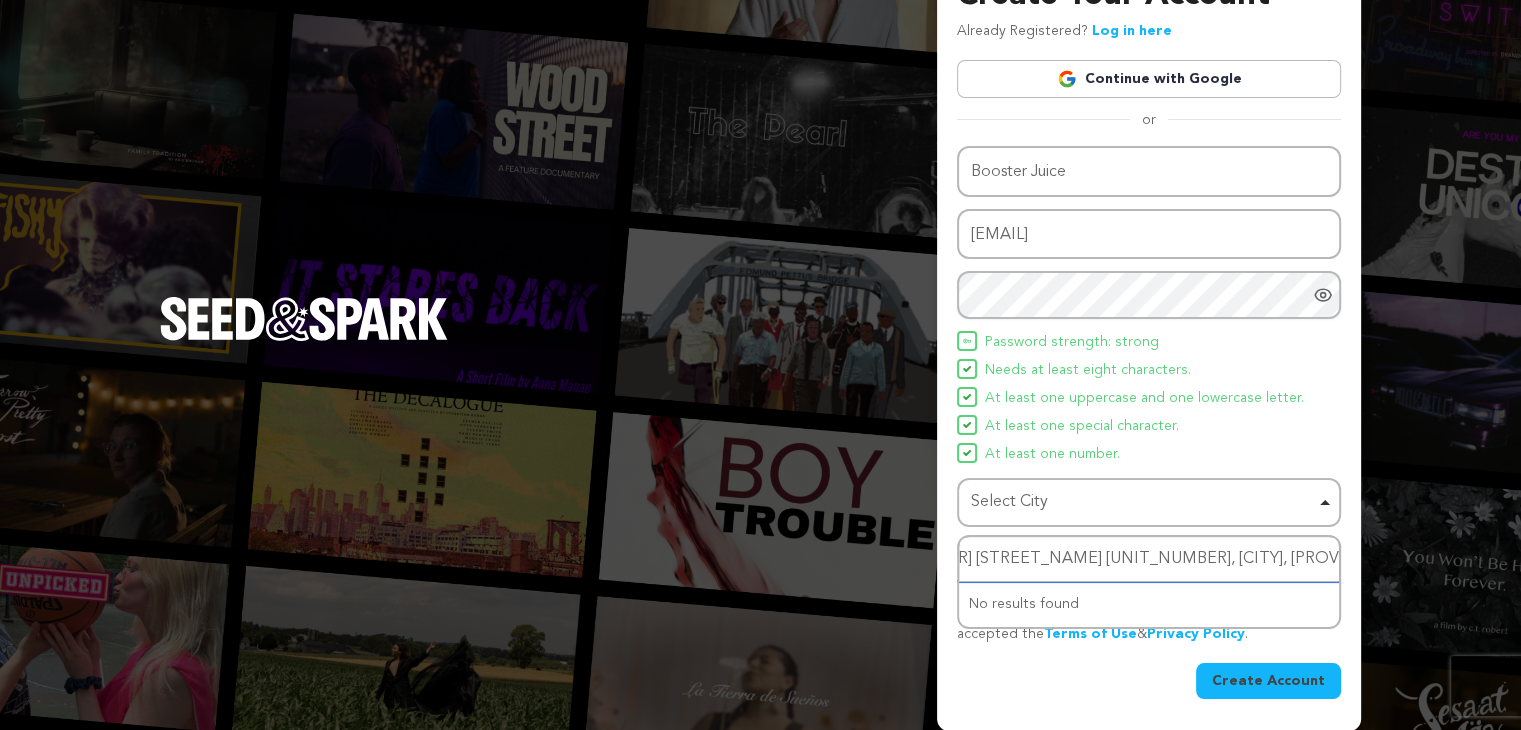 click on "1221 Canyon Meadows Dr SE Unit # 206, Calgary, AB, Canada" at bounding box center [1149, 559] 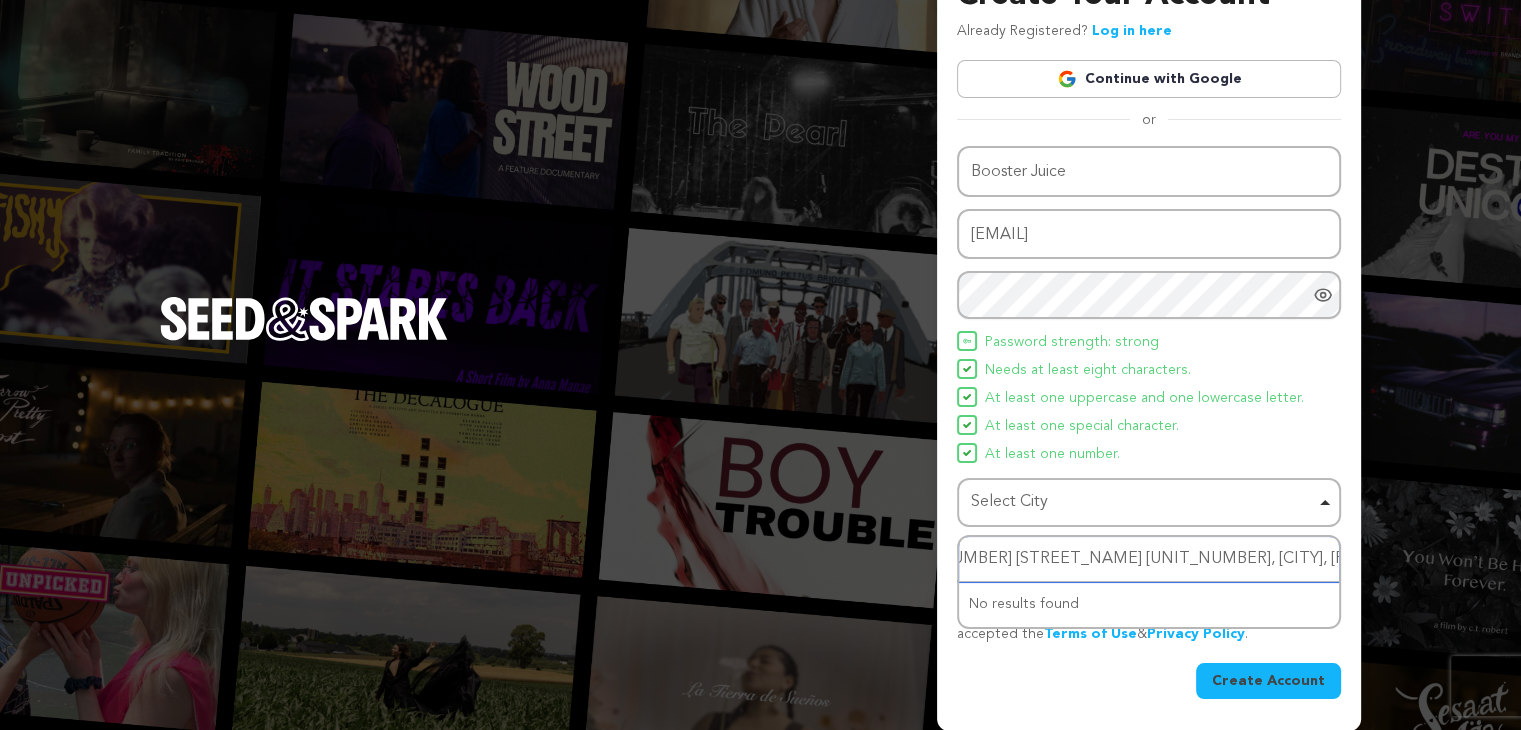 scroll, scrollTop: 0, scrollLeft: 20, axis: horizontal 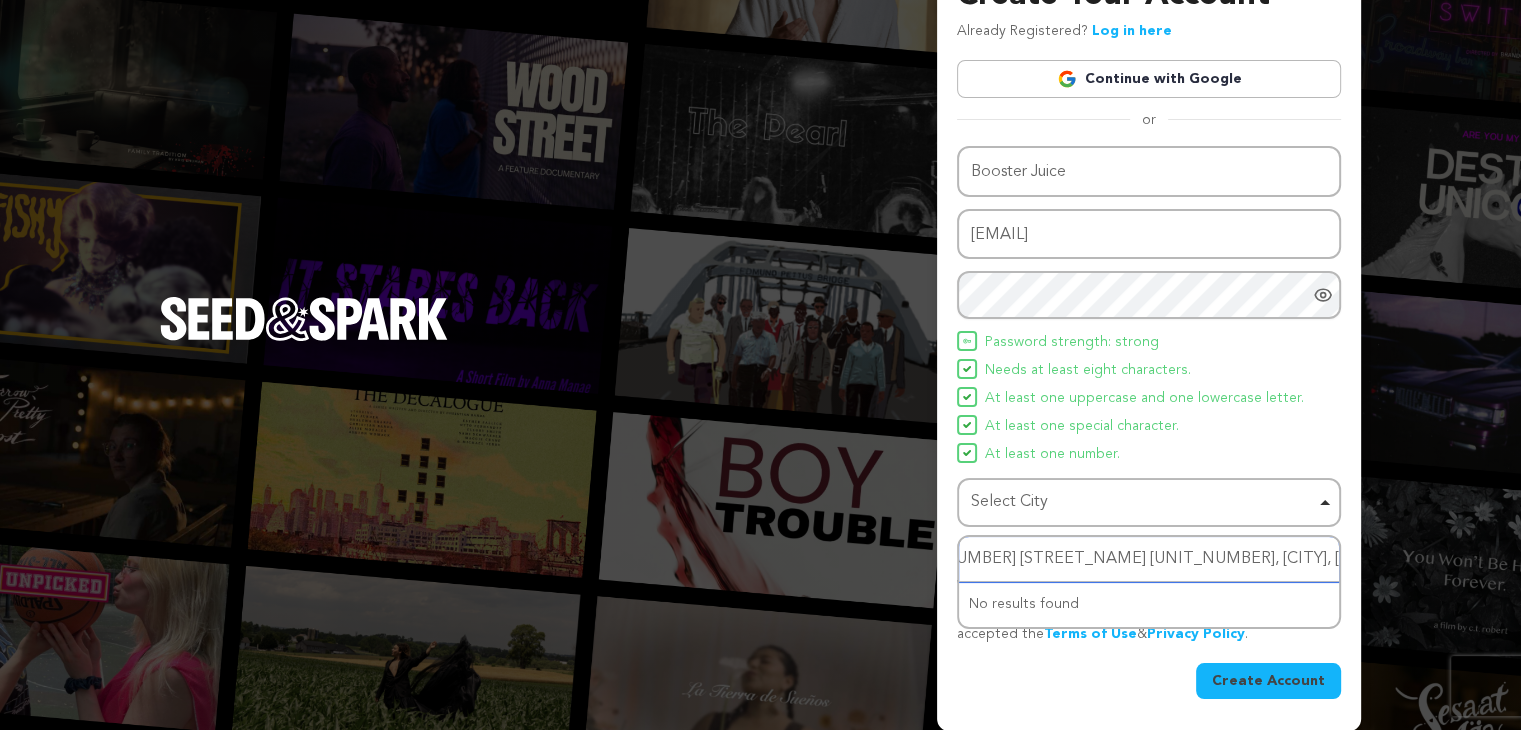 click on "1221 Canyon Meadows Dr SE Unit, Calgary, AB, Canada" at bounding box center (1149, 559) 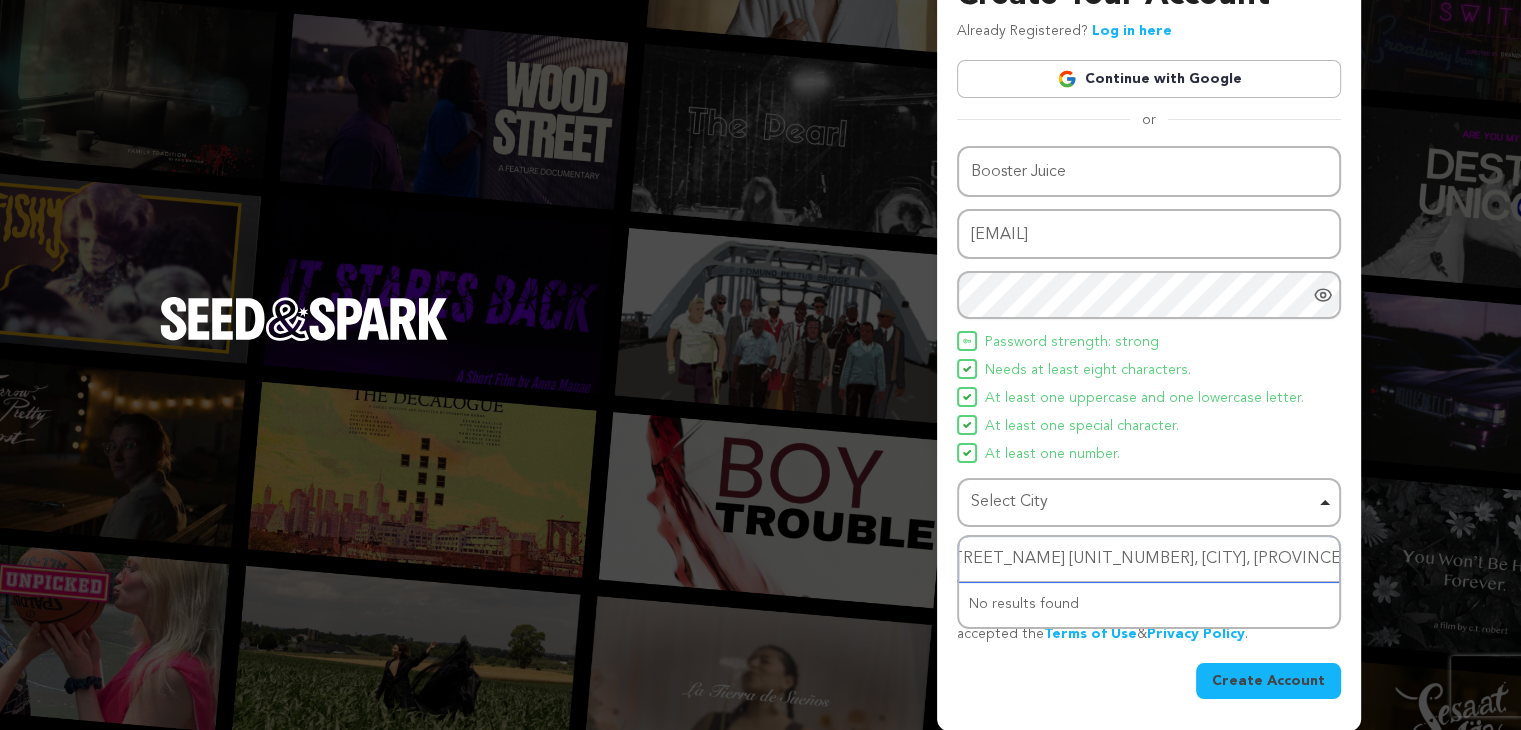 scroll, scrollTop: 0, scrollLeft: 0, axis: both 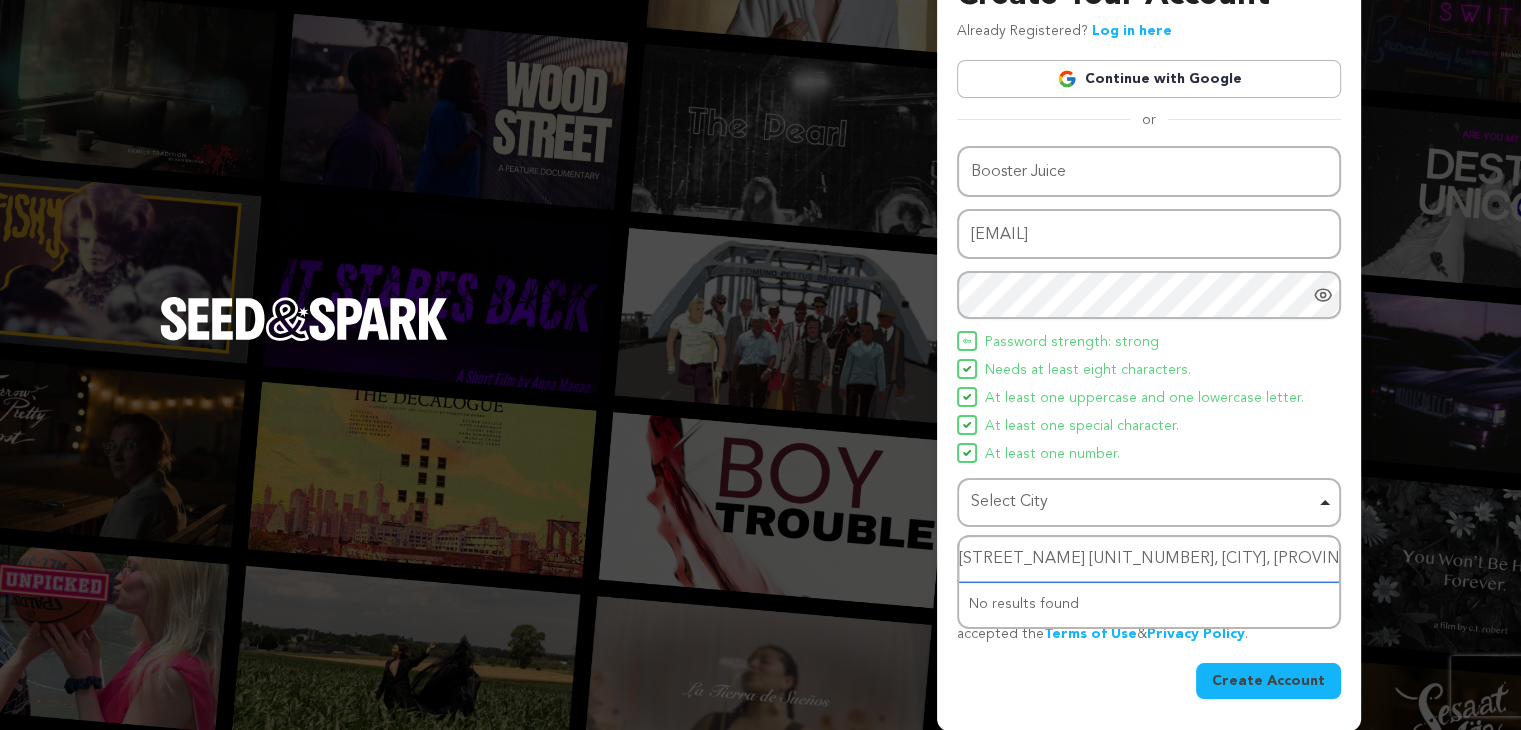 click on "Canyon Meadows Dr SE Unit, Calgary, AB, Canada" at bounding box center [1149, 559] 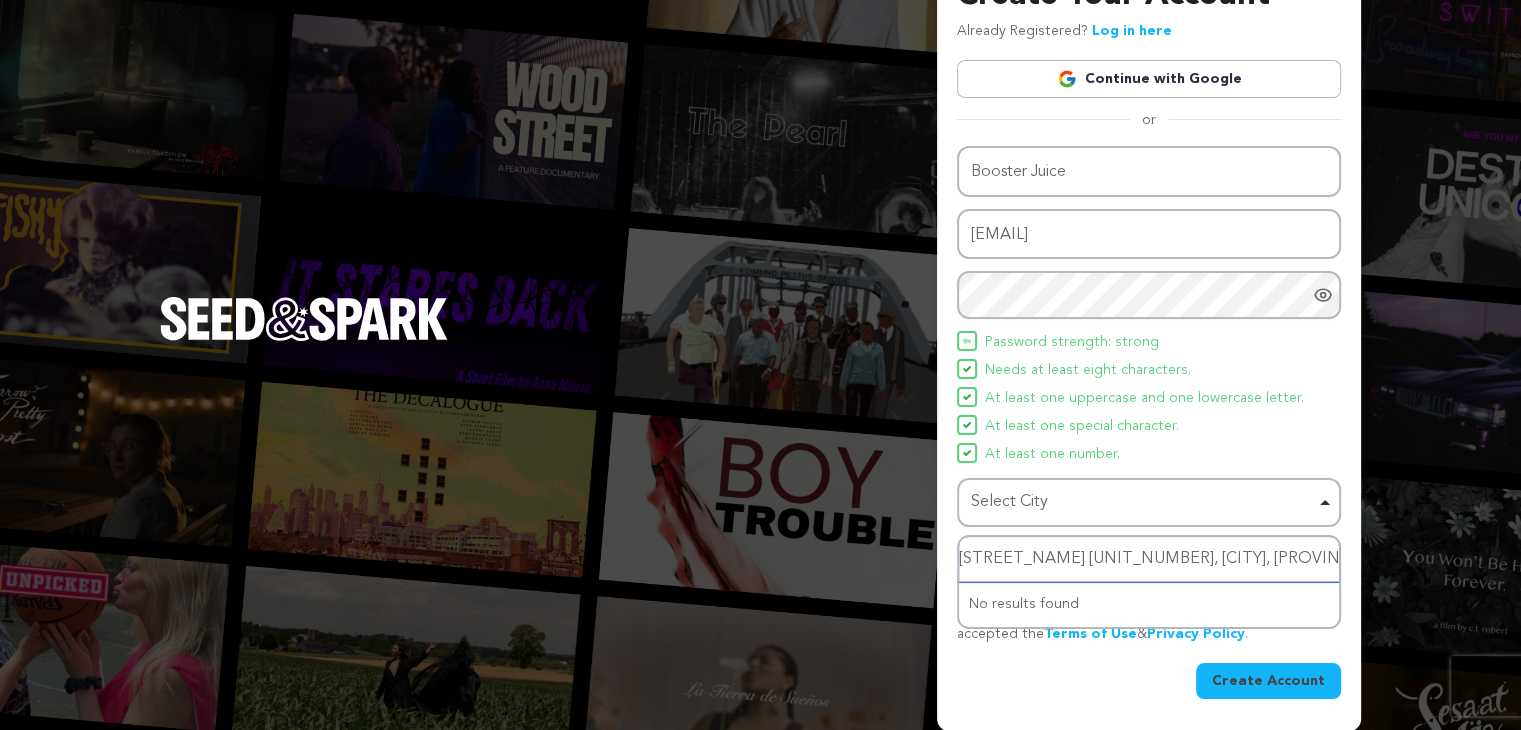 click on "Canyon Meadows Dr SE Unit, Calgary, AB, Canada" at bounding box center (1149, 559) 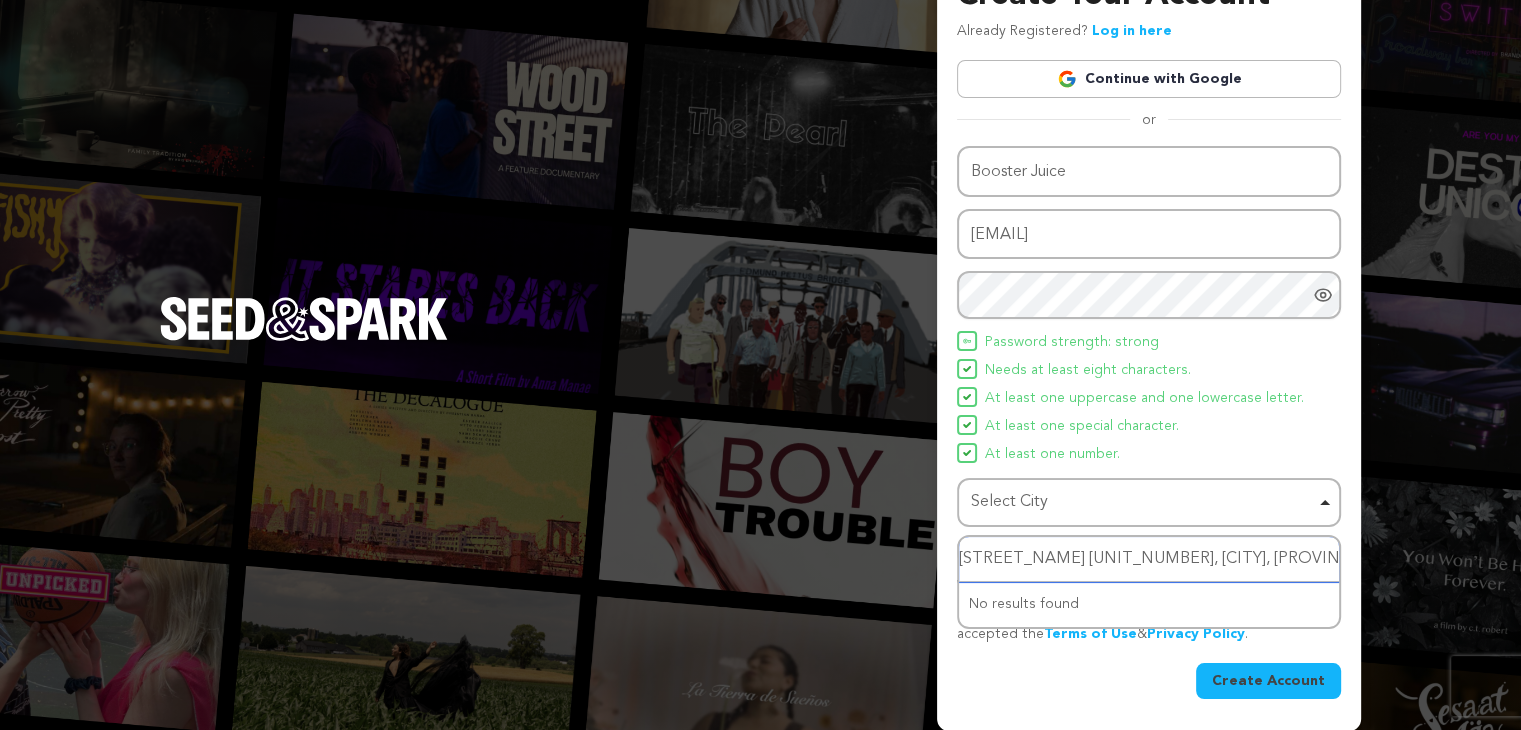click on "Canyon Meadows Dr SE Unit, Calgary, AB, Canada" at bounding box center (1149, 559) 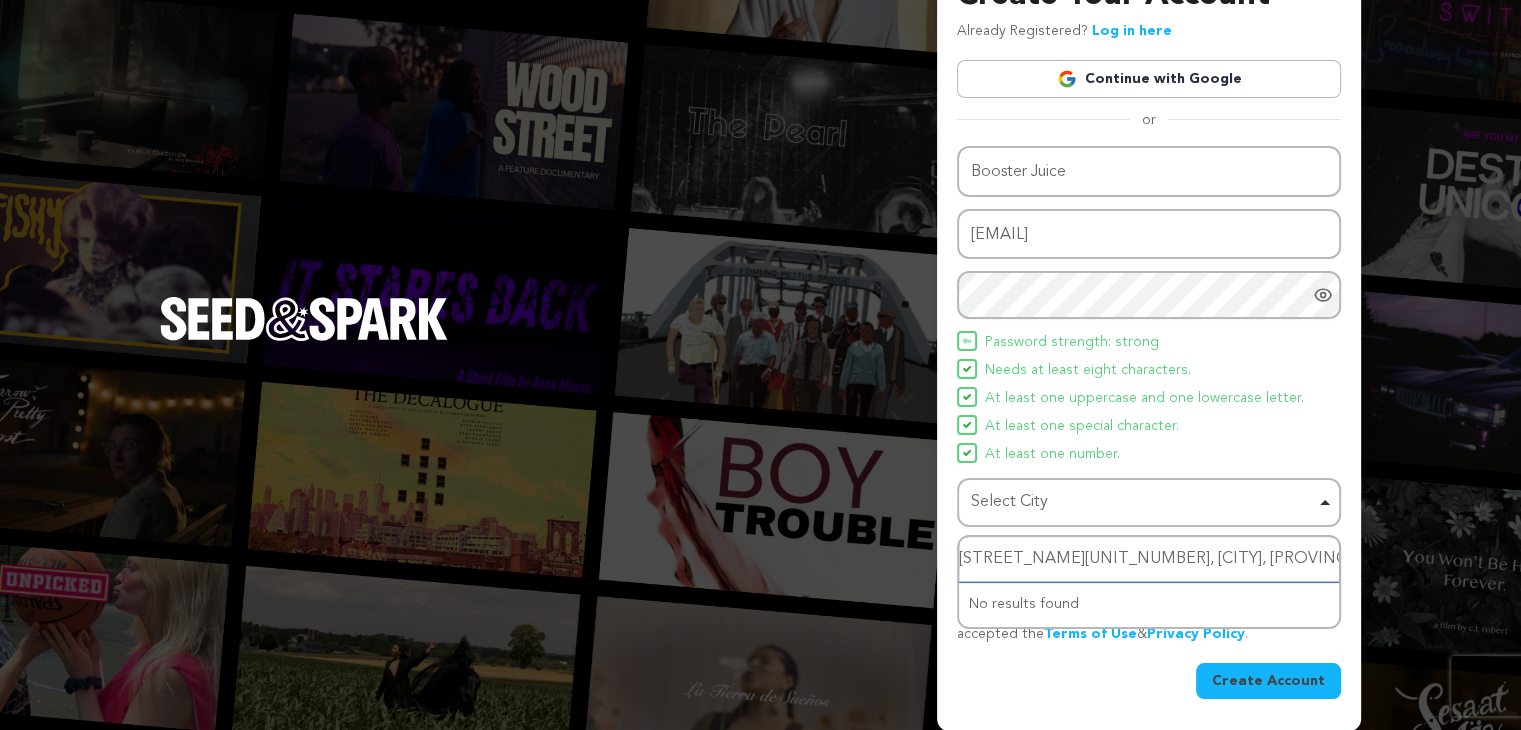 click on "Canyon Meadows DrUnit, Calgary, AB, Canada" at bounding box center [1149, 559] 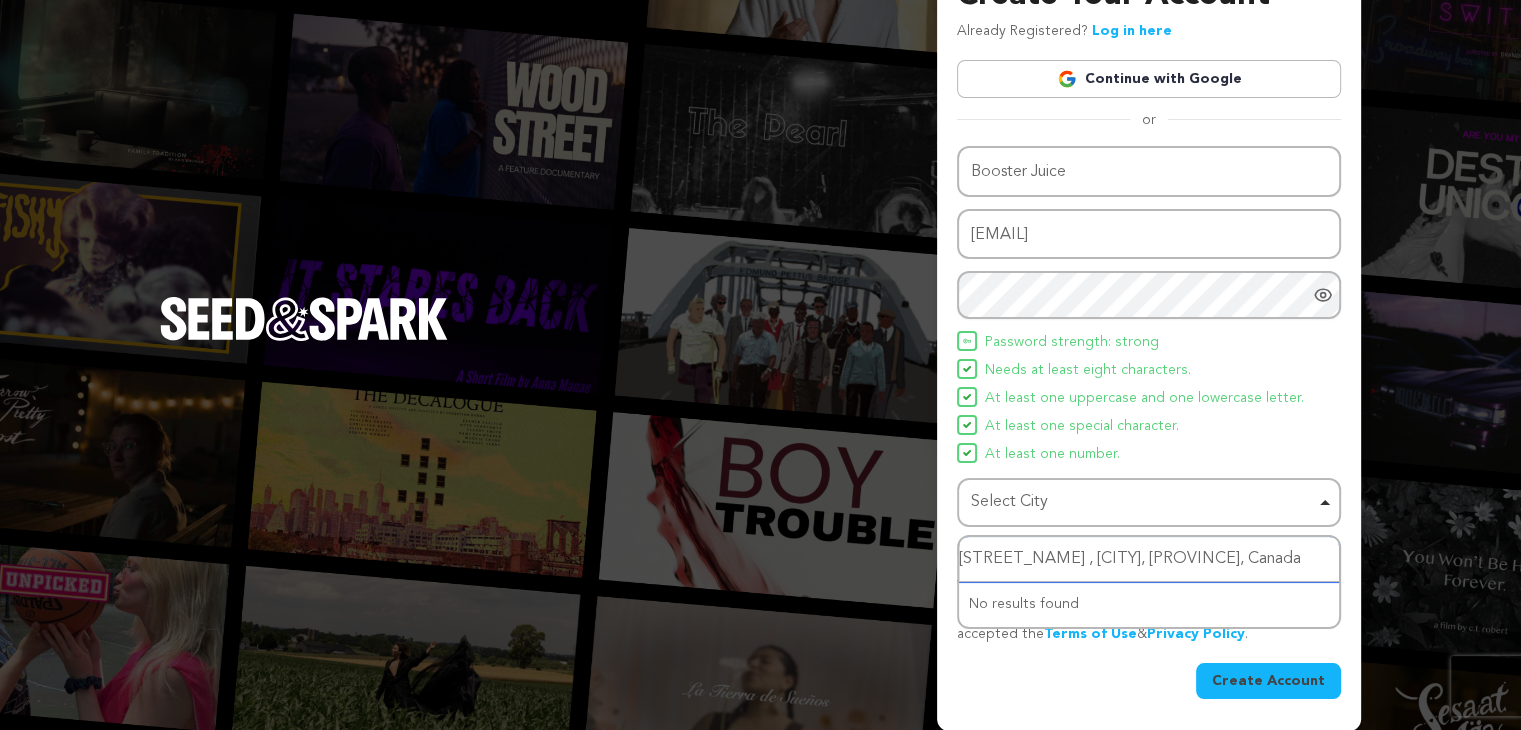 type on "Canyon Meadows, Calgary, AB, Canada" 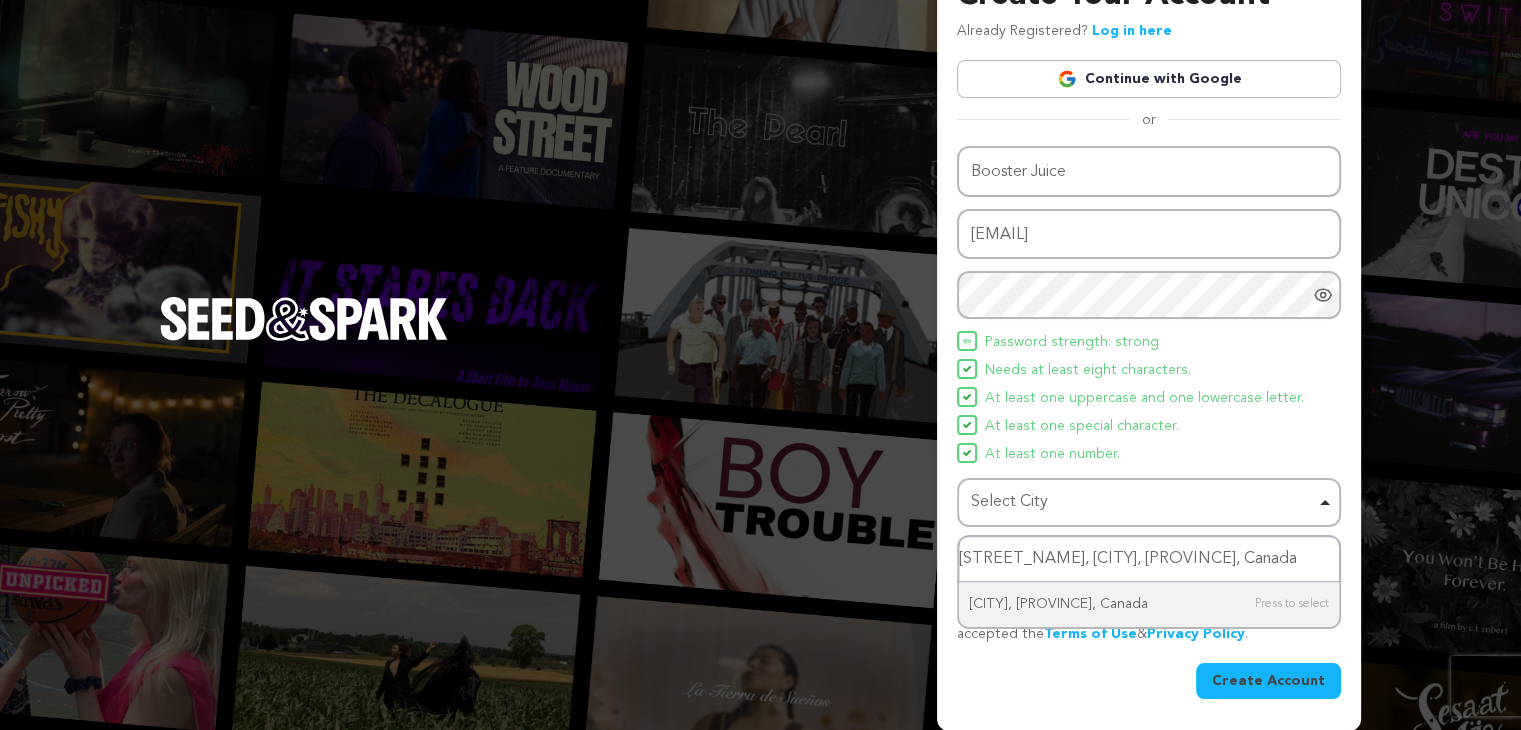 click on "Canyon Meadows, Calgary, AB, Canada" at bounding box center (1149, 559) 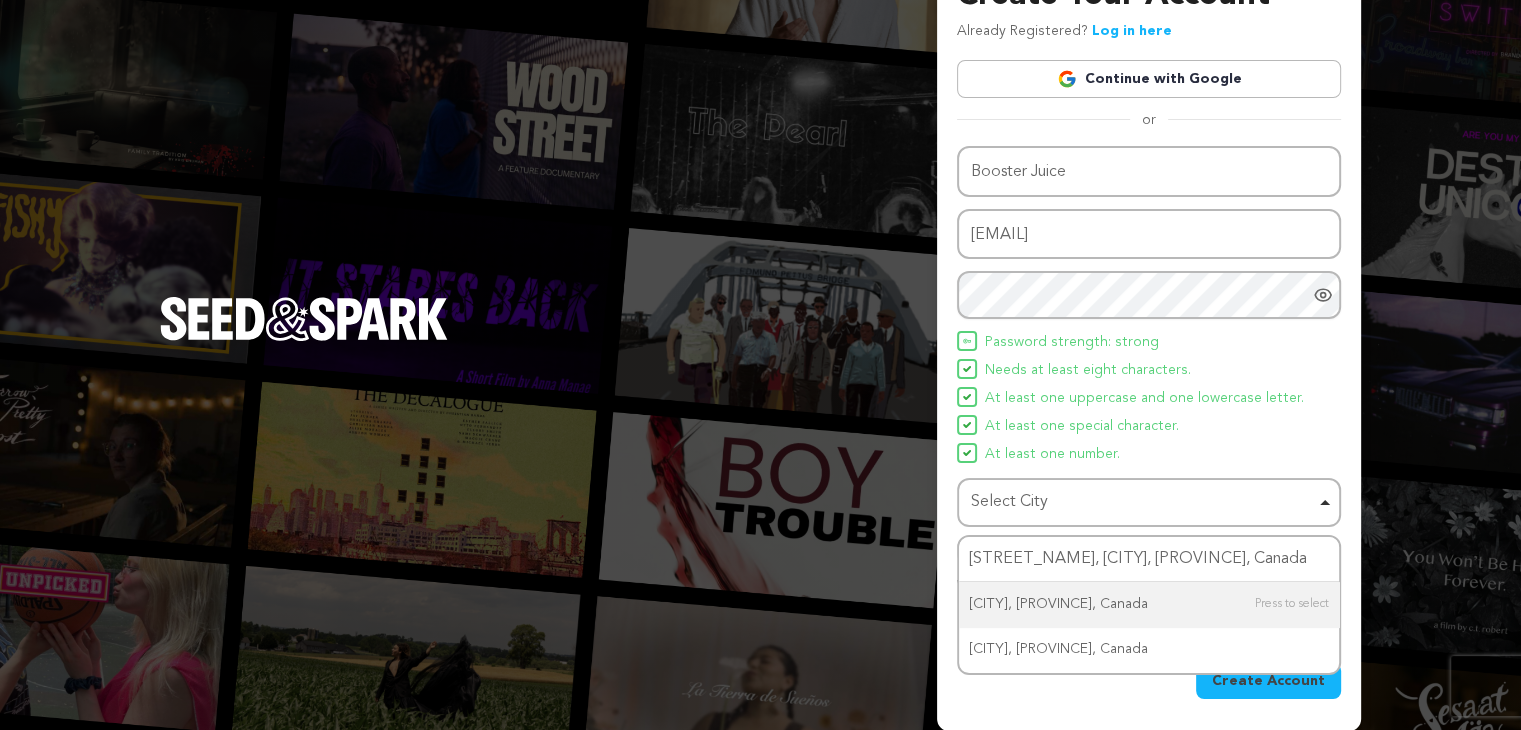 type 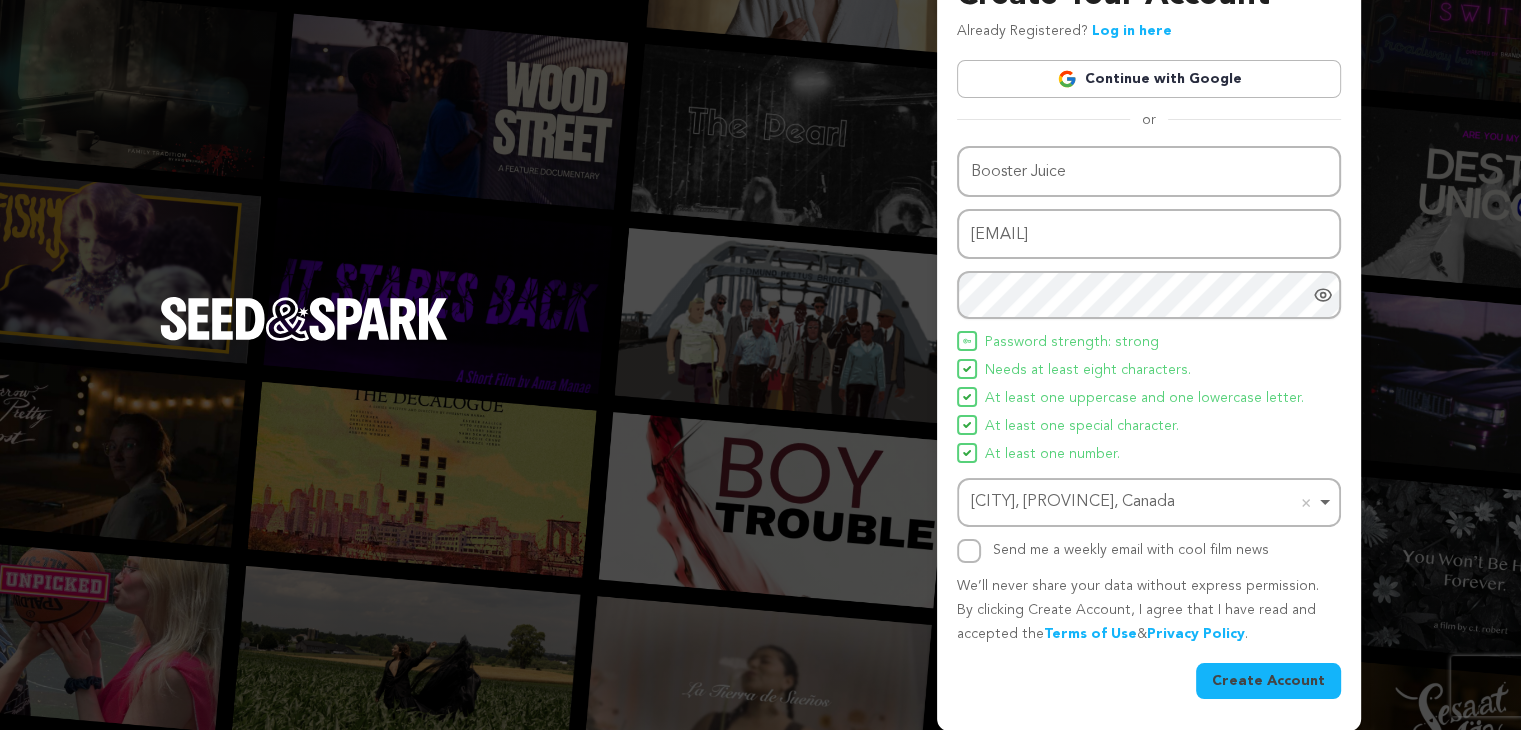 click on "Create Account" at bounding box center [1268, 681] 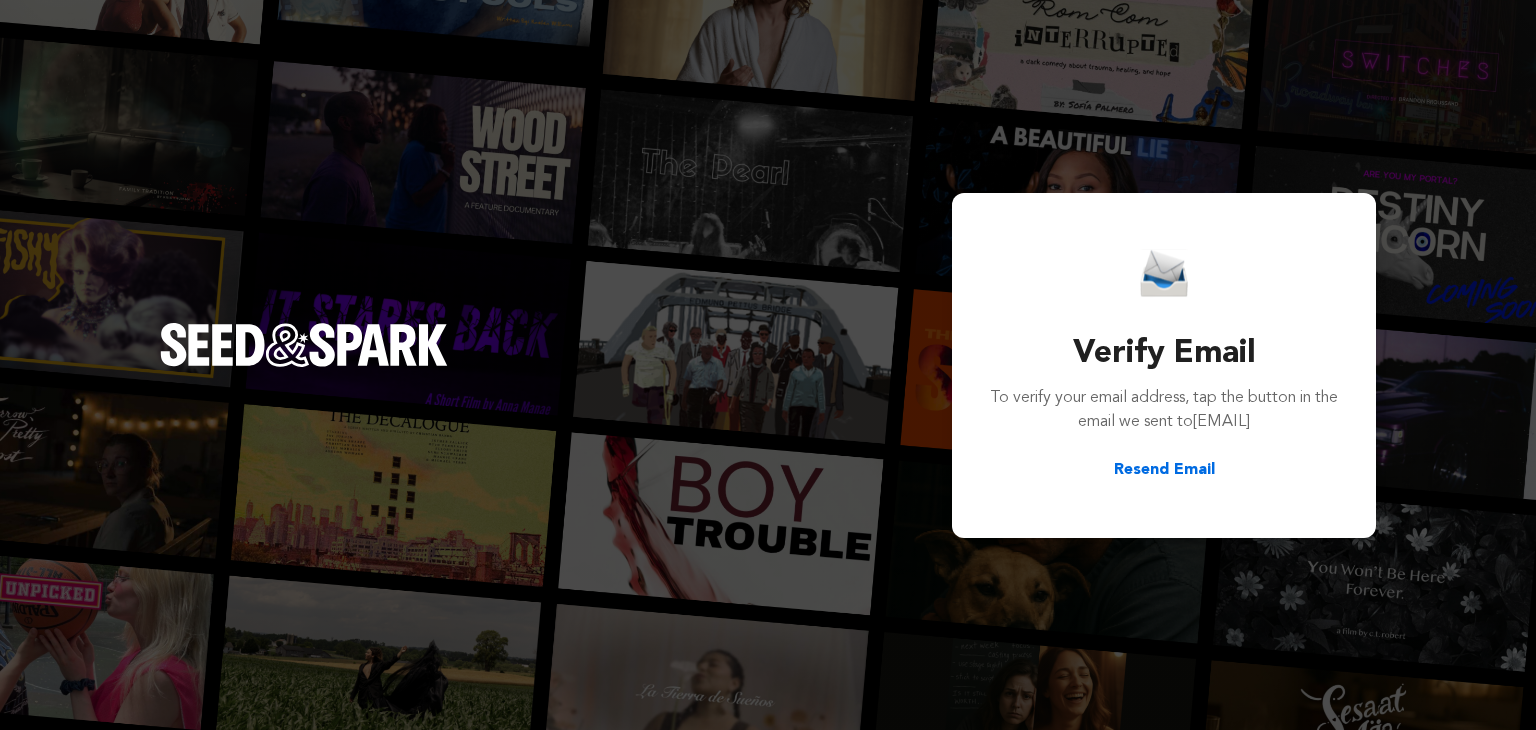 scroll, scrollTop: 0, scrollLeft: 0, axis: both 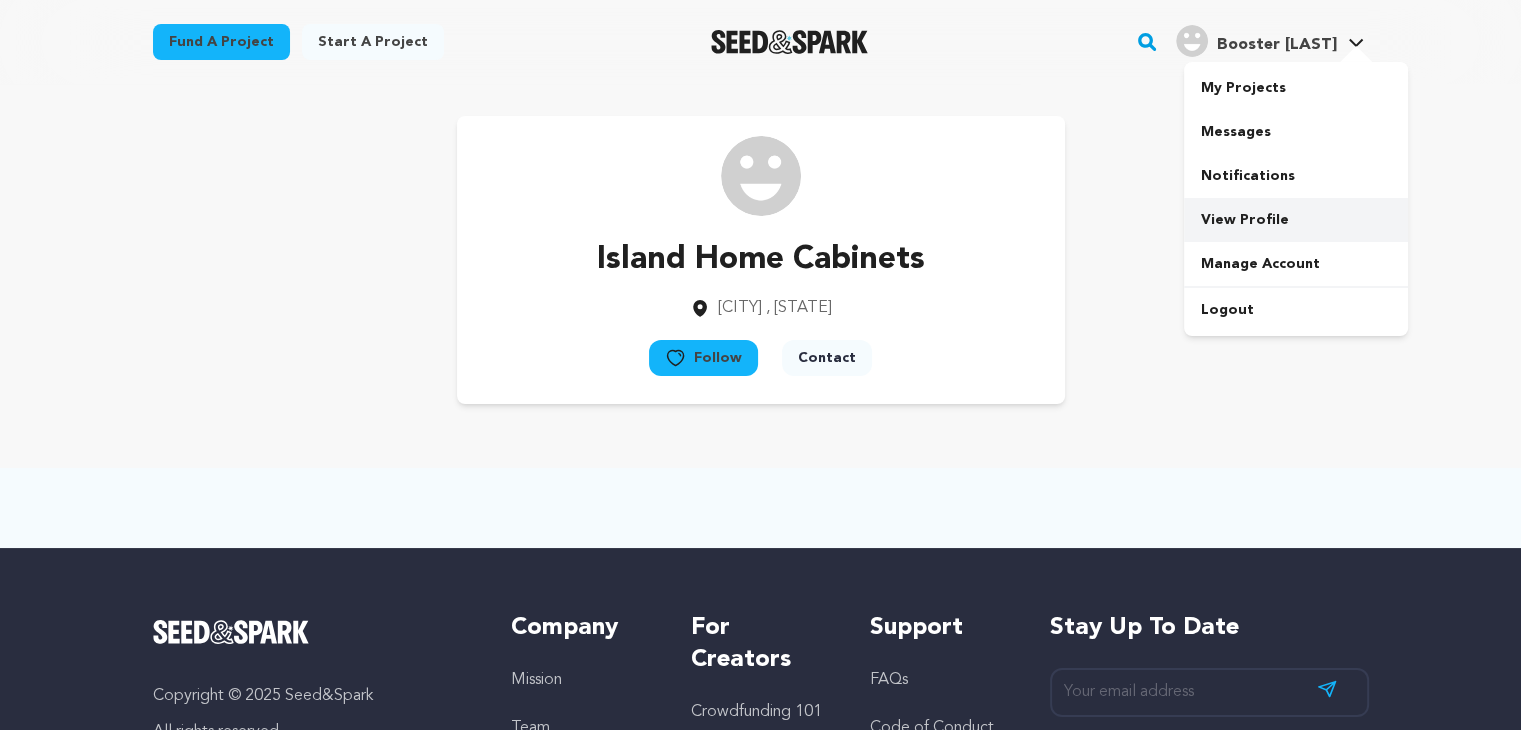 click on "View Profile" at bounding box center (1296, 220) 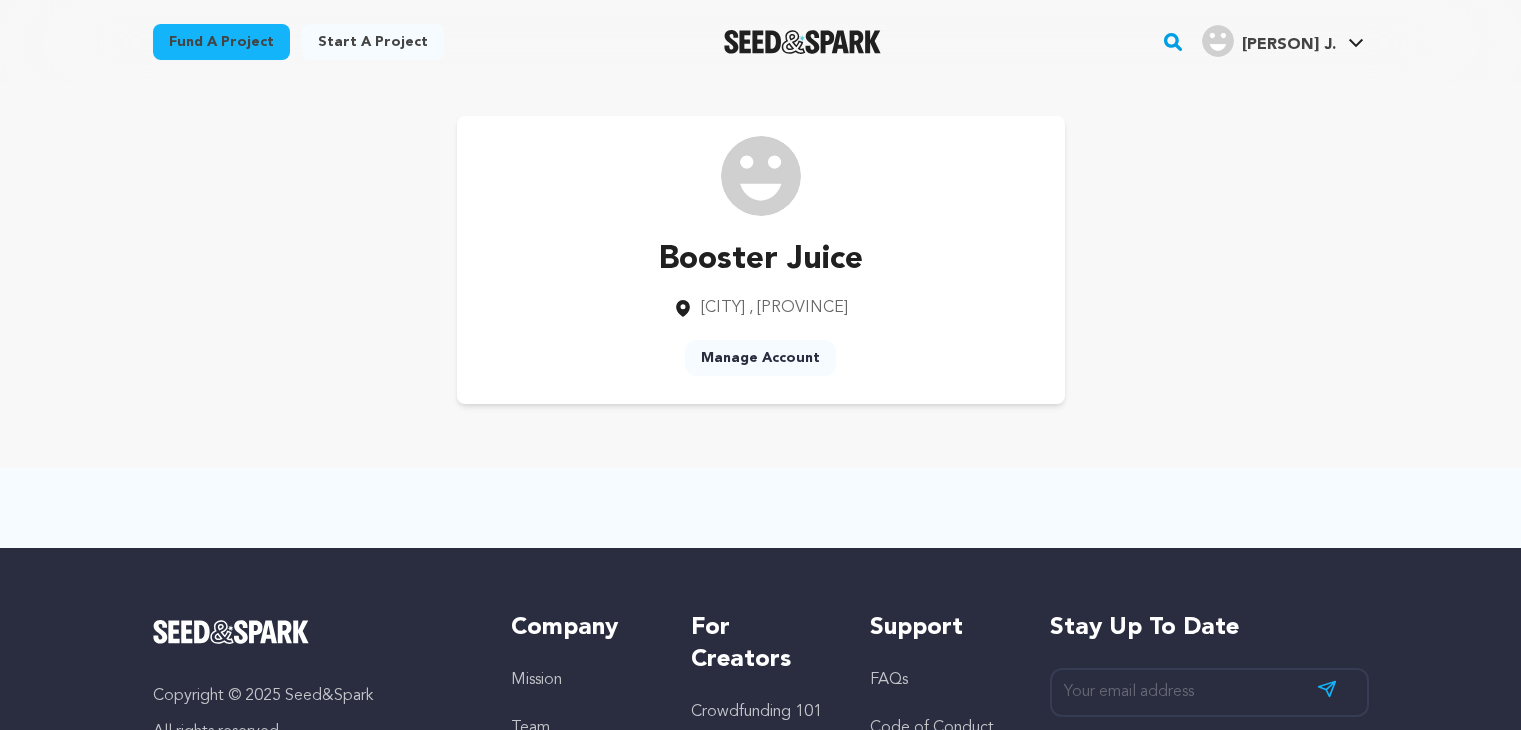 scroll, scrollTop: 0, scrollLeft: 0, axis: both 